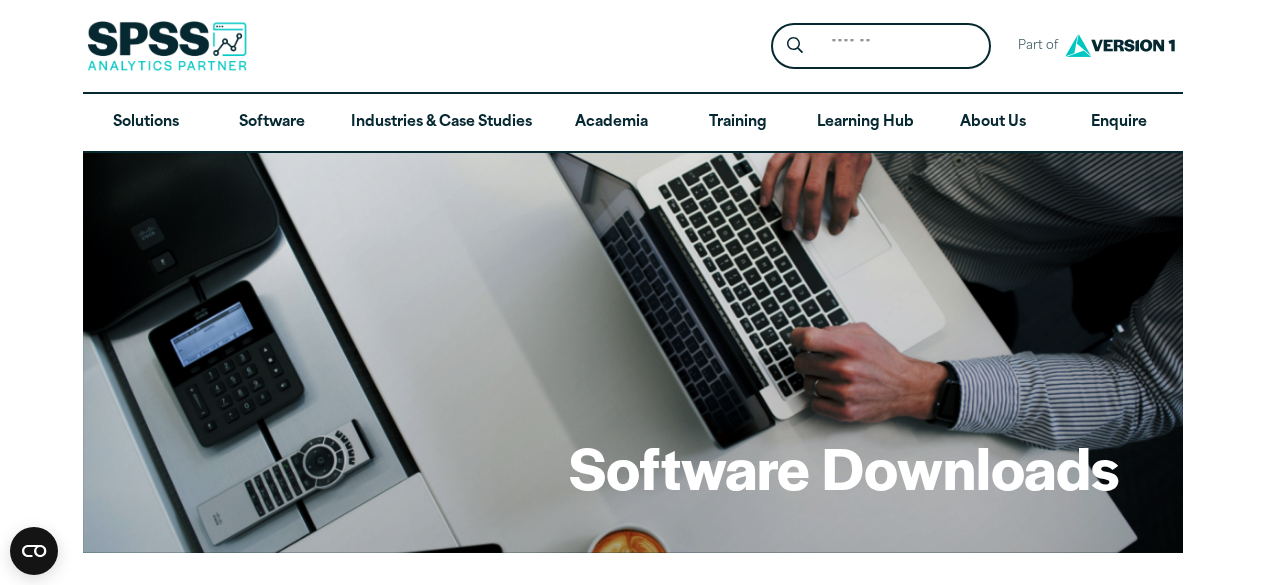 scroll, scrollTop: 903, scrollLeft: 0, axis: vertical 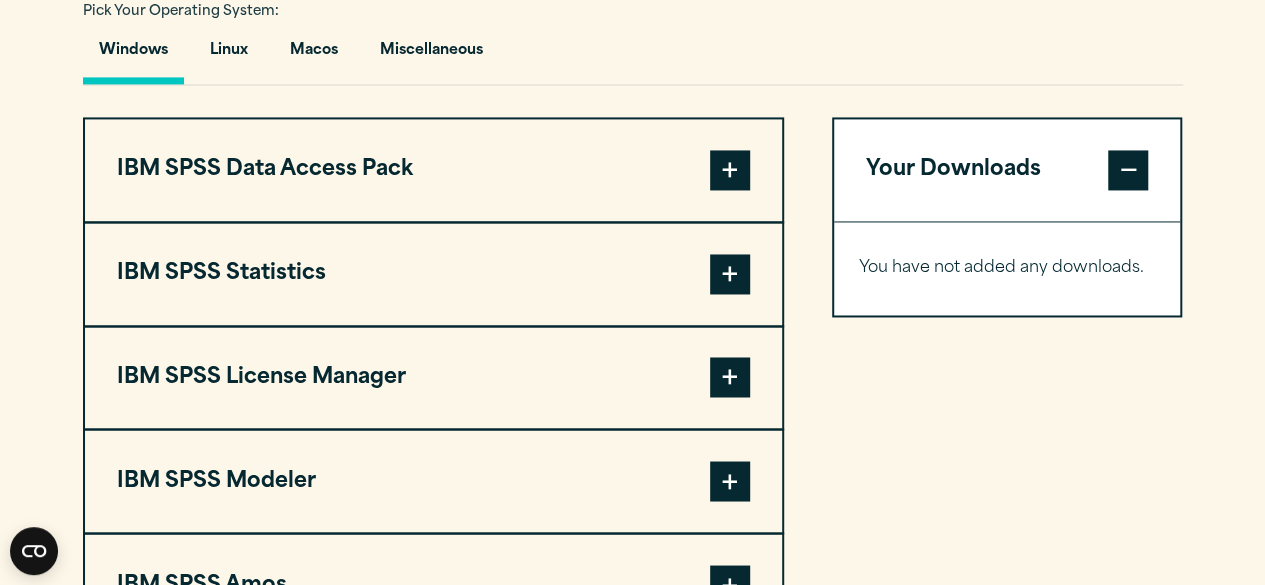 click at bounding box center (730, 274) 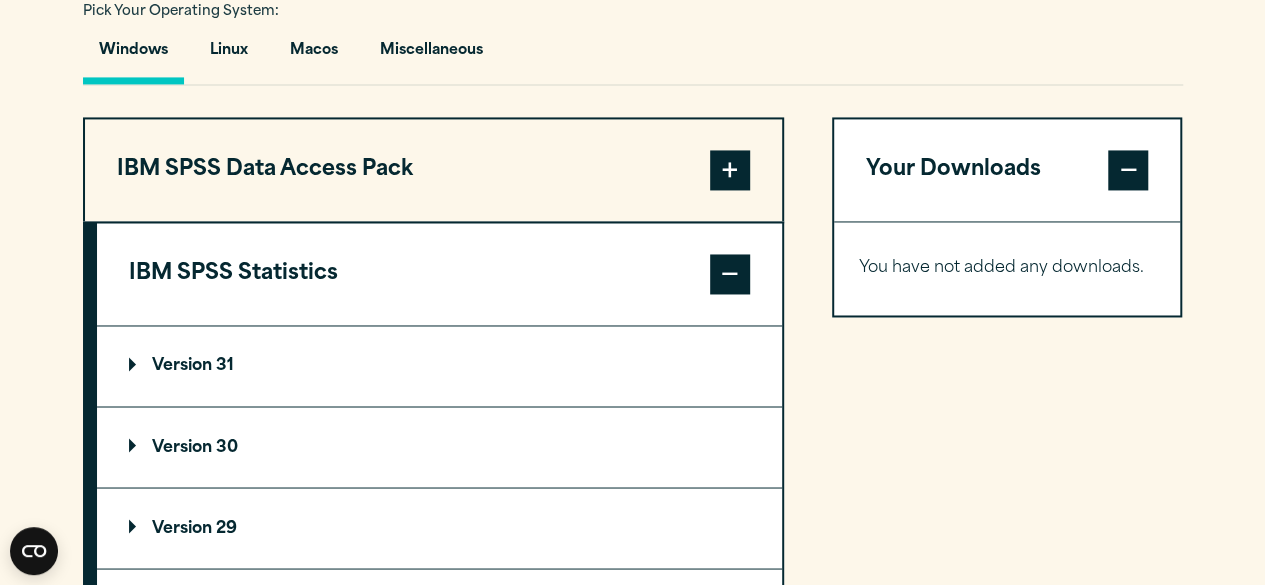 click on "Version 31" at bounding box center (439, 366) 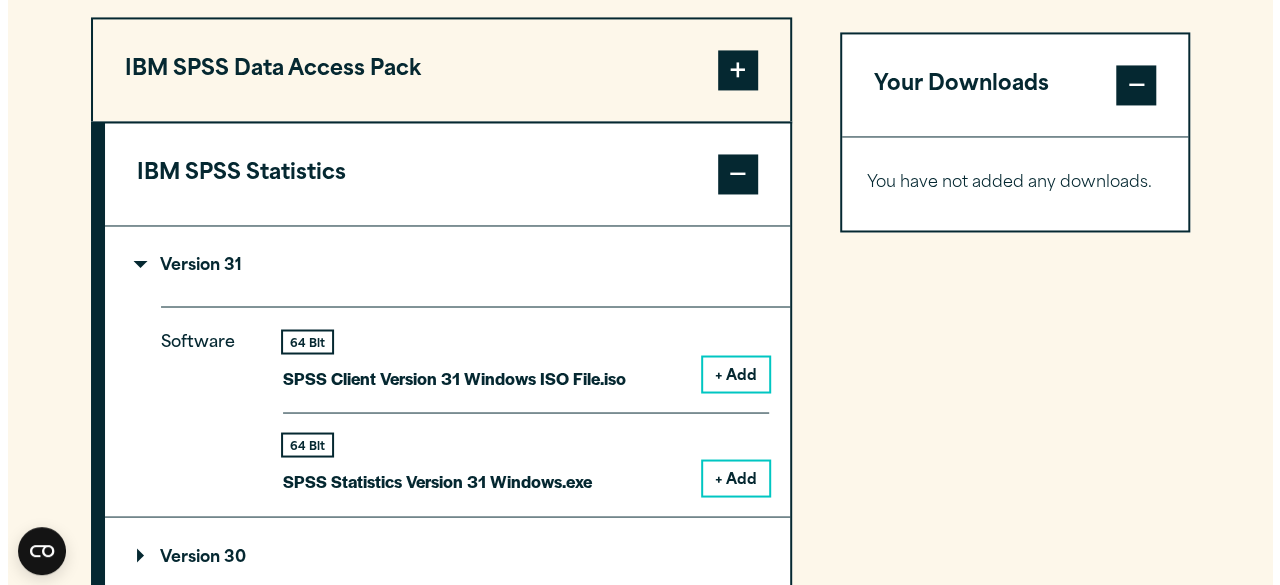 scroll, scrollTop: 1703, scrollLeft: 0, axis: vertical 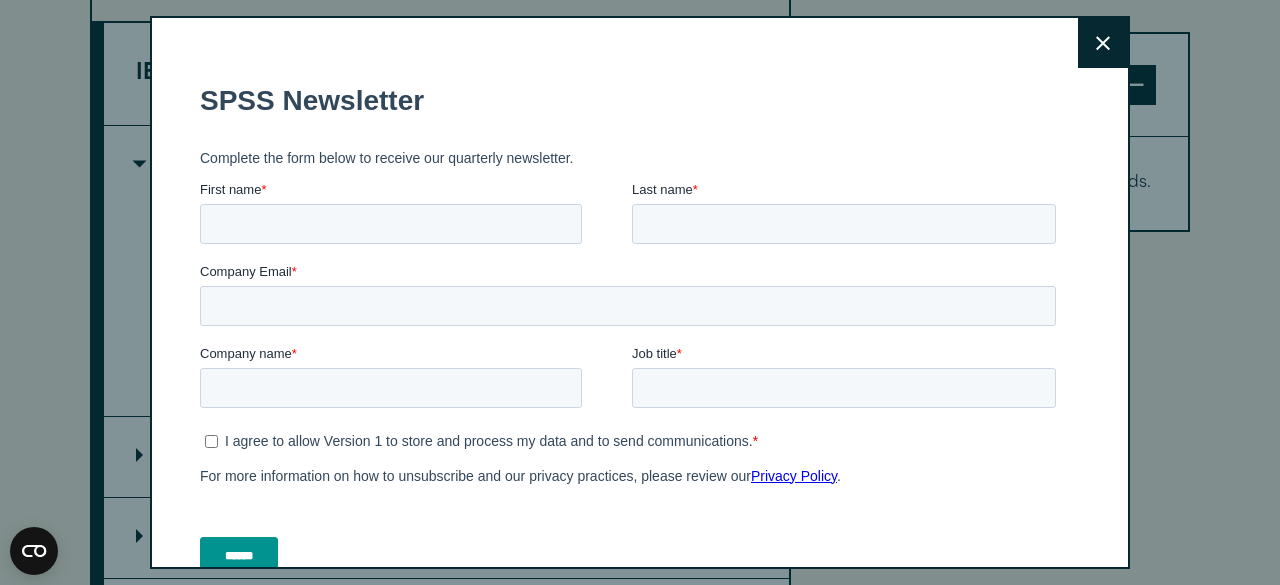 click on "Close" at bounding box center [1103, 43] 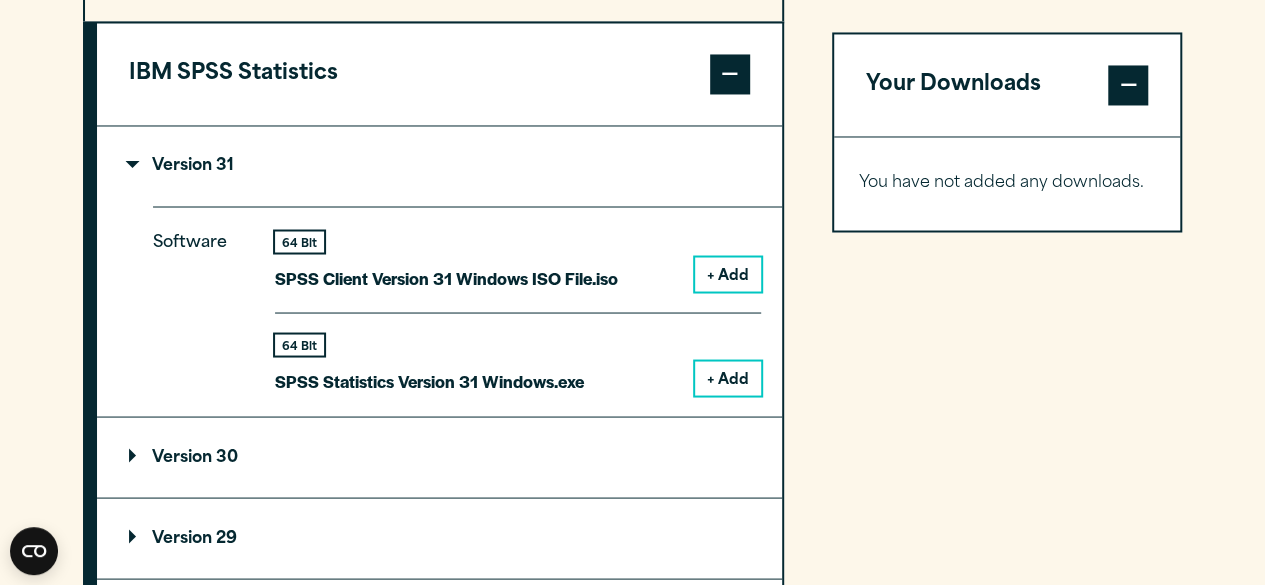 click on "+ Add" at bounding box center (728, 378) 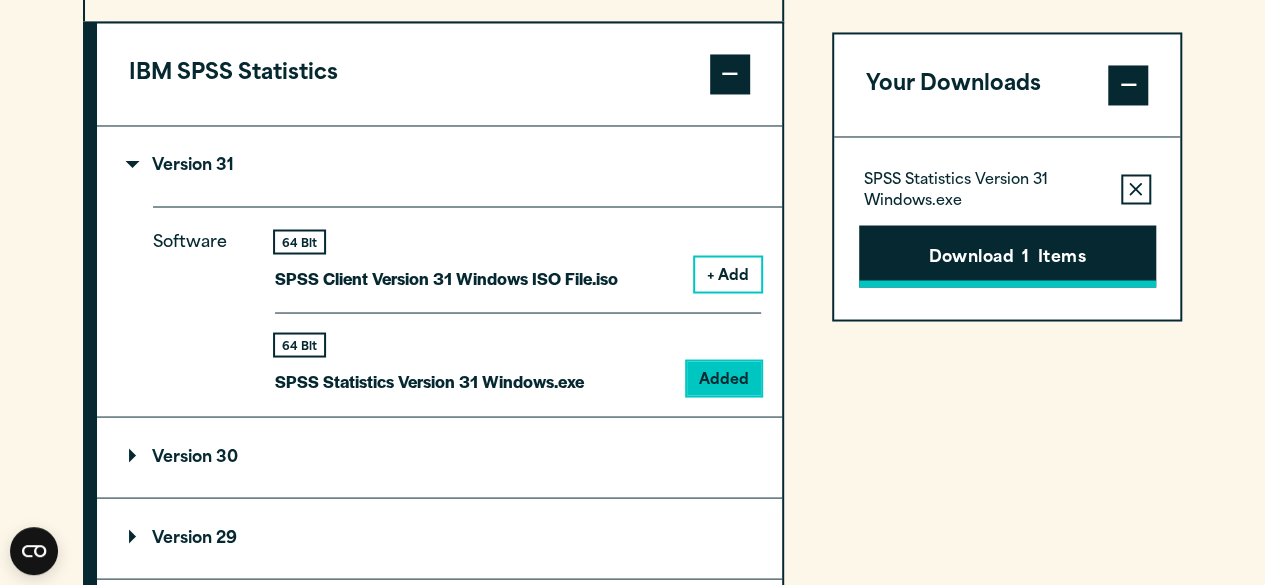 click on "Download  1  Items" at bounding box center (1007, 256) 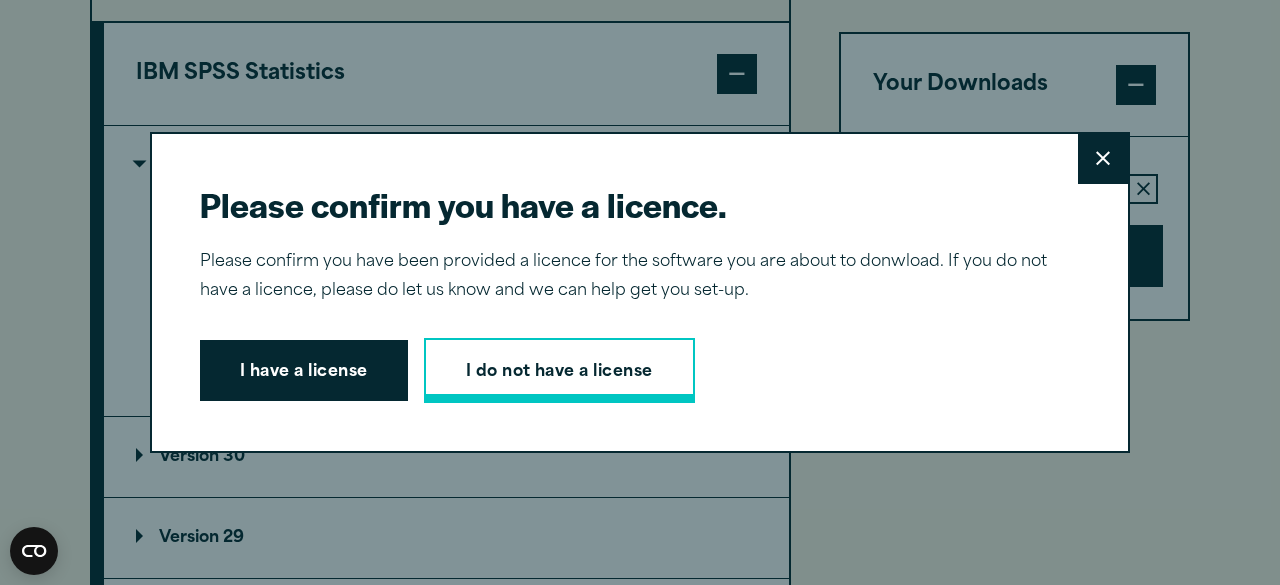 click on "I do not have a license" at bounding box center (559, 371) 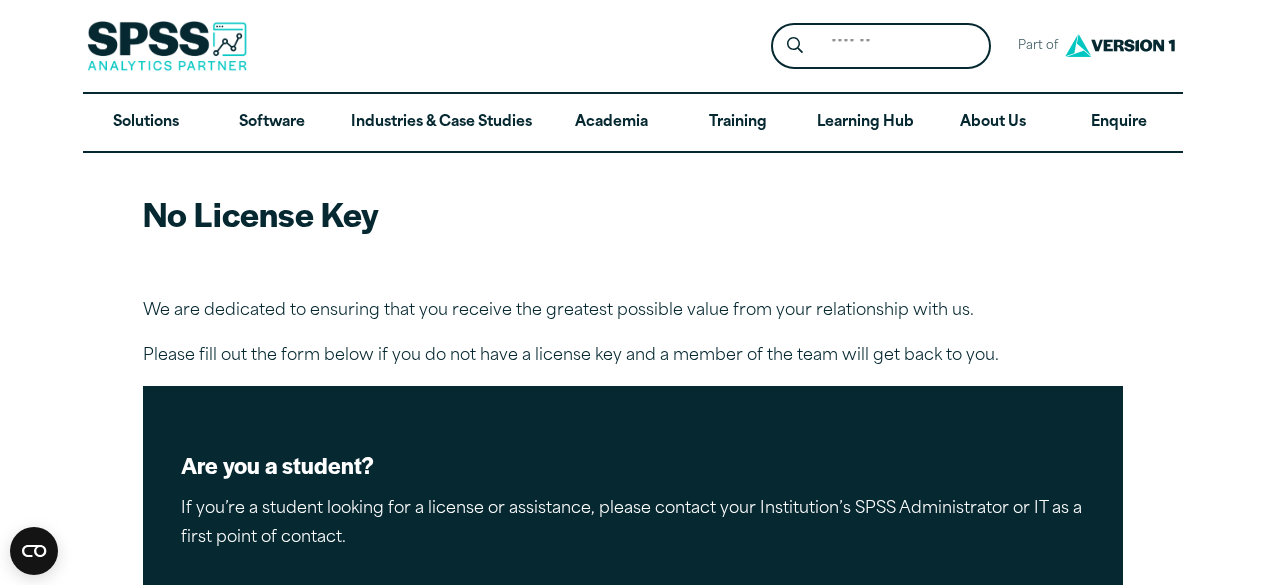 scroll, scrollTop: 0, scrollLeft: 0, axis: both 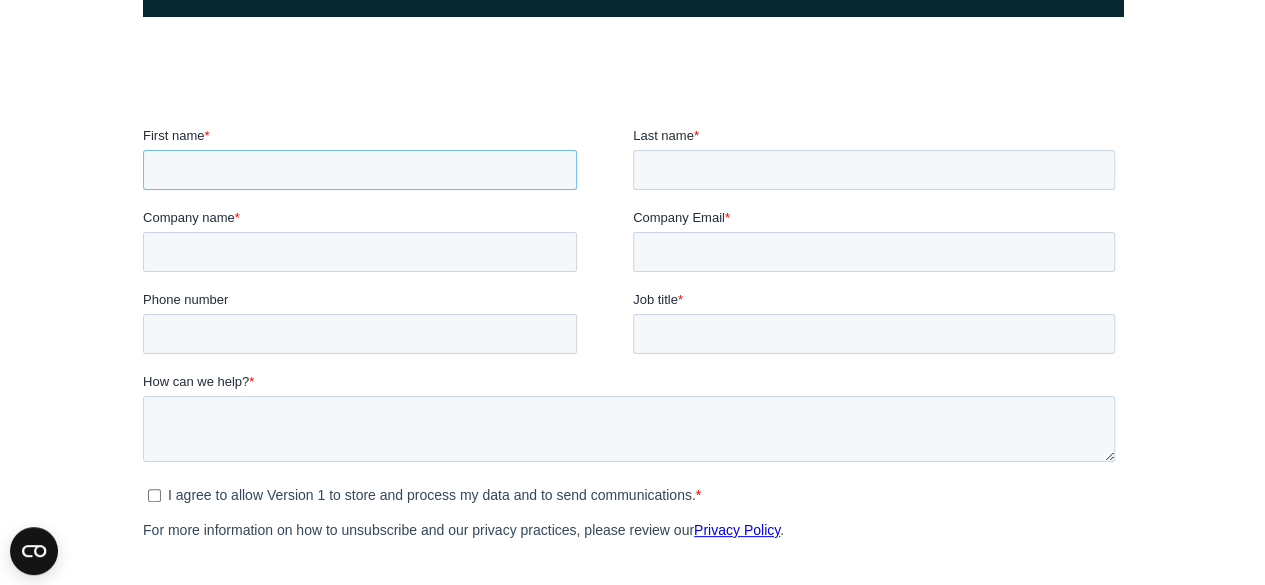 click on "First name *" at bounding box center [359, 170] 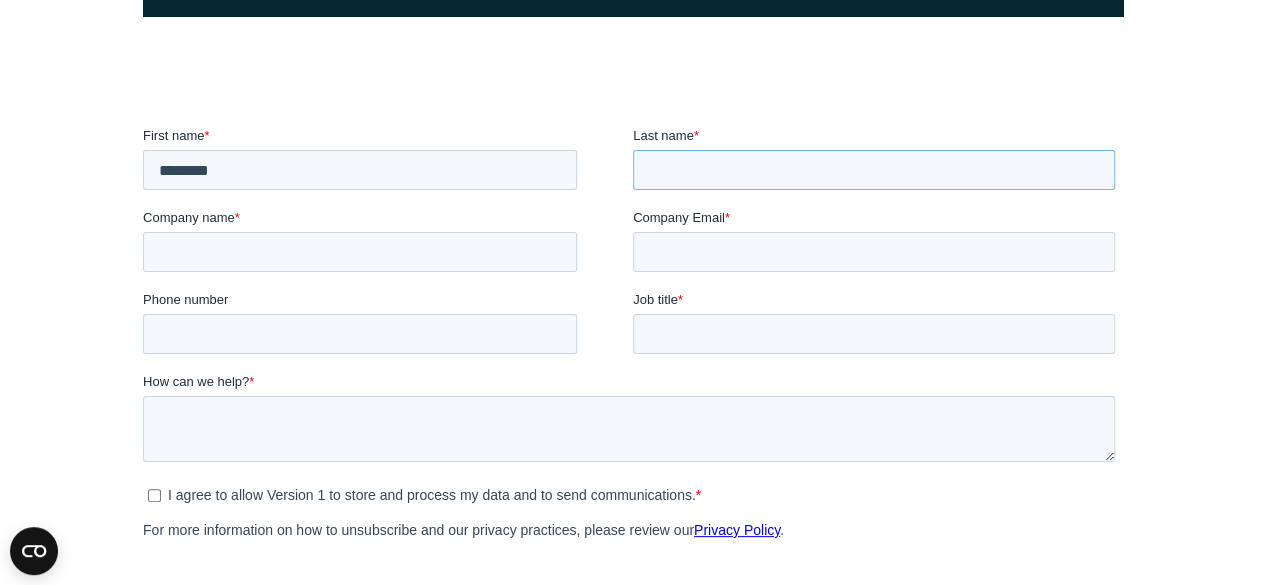 type on "******" 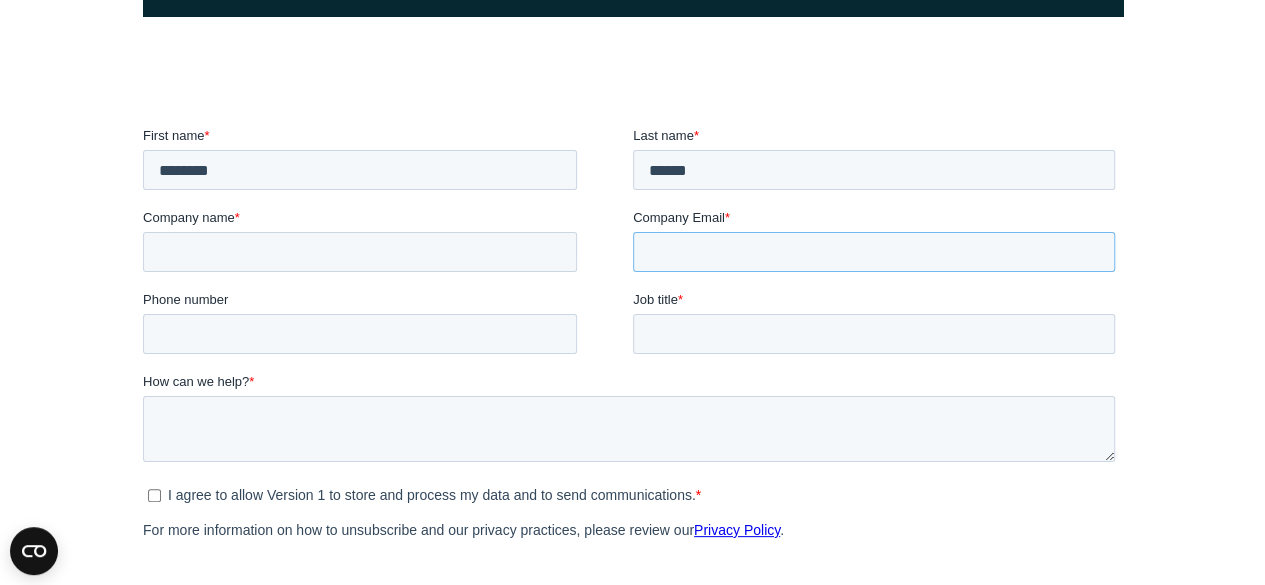 type on "**********" 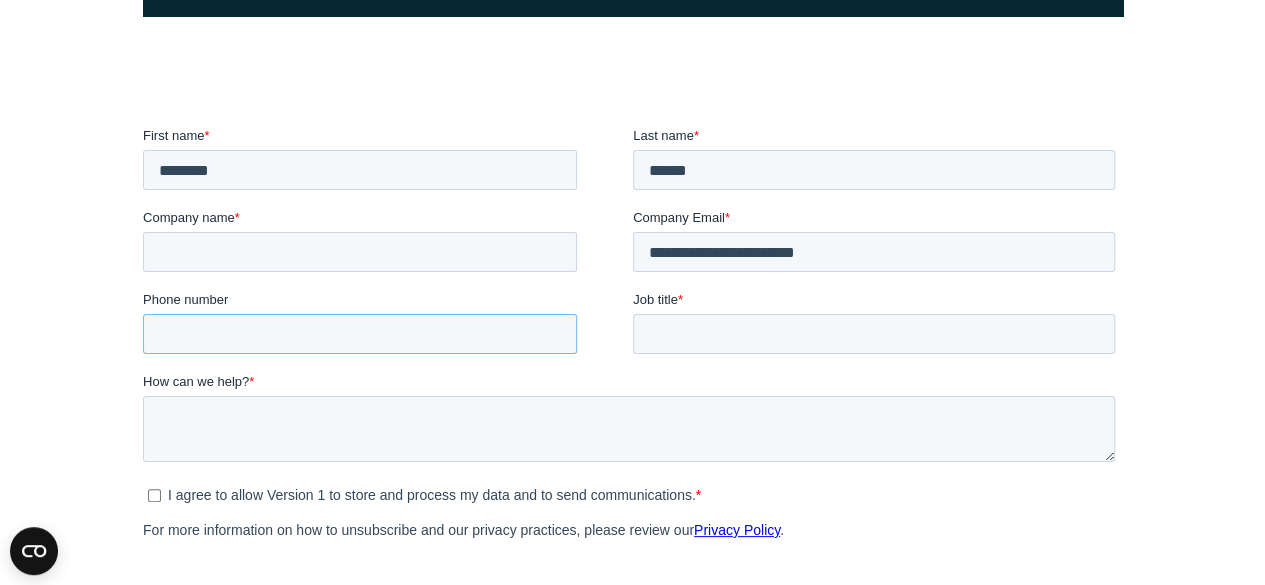 type on "**********" 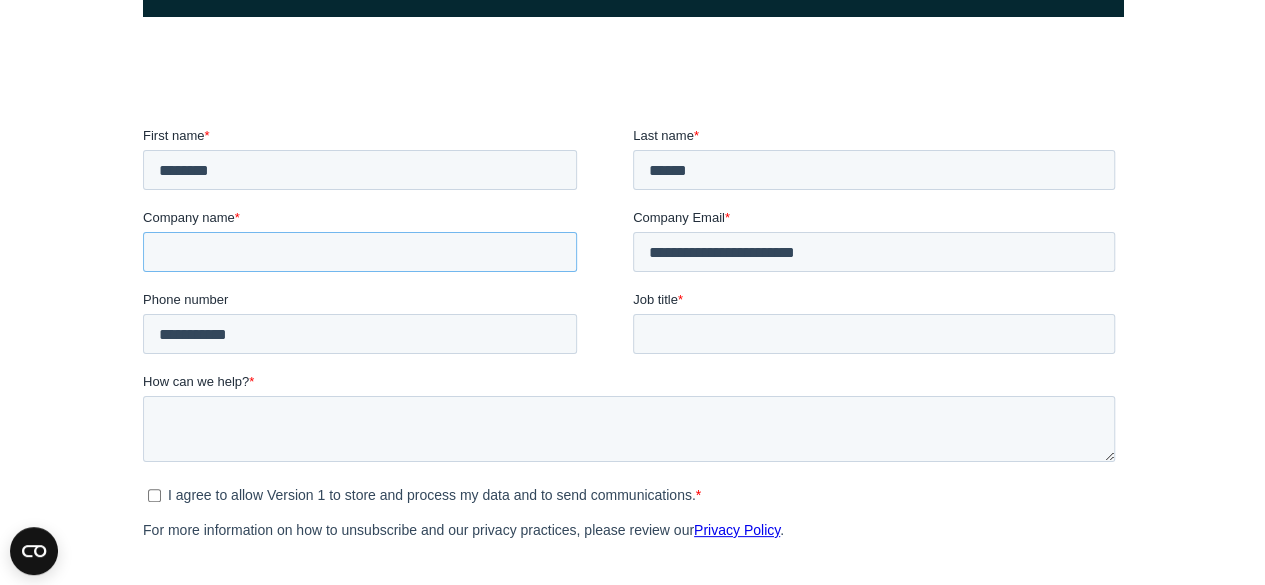 click on "Company name *" at bounding box center [359, 252] 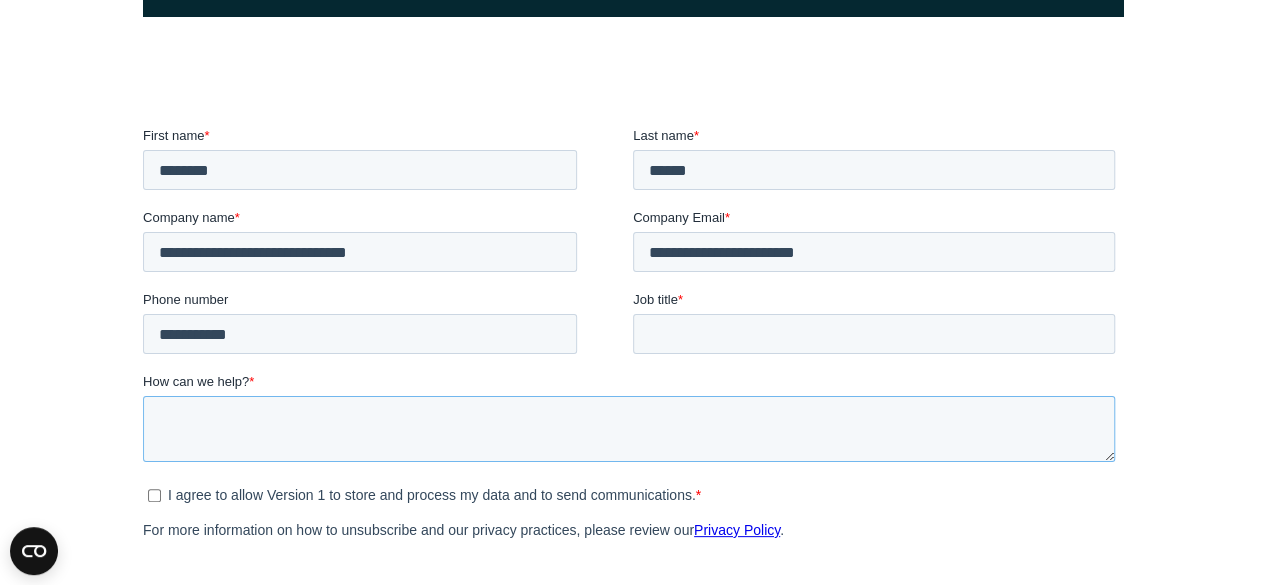 click on "How can we help? *" at bounding box center [628, 429] 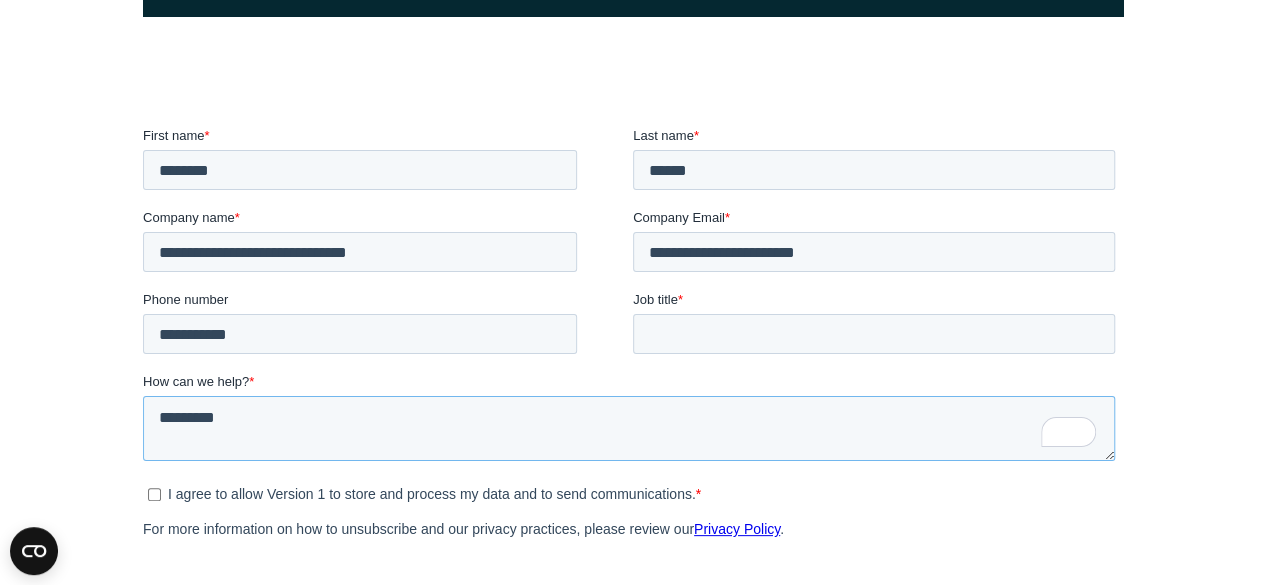 type on "*********" 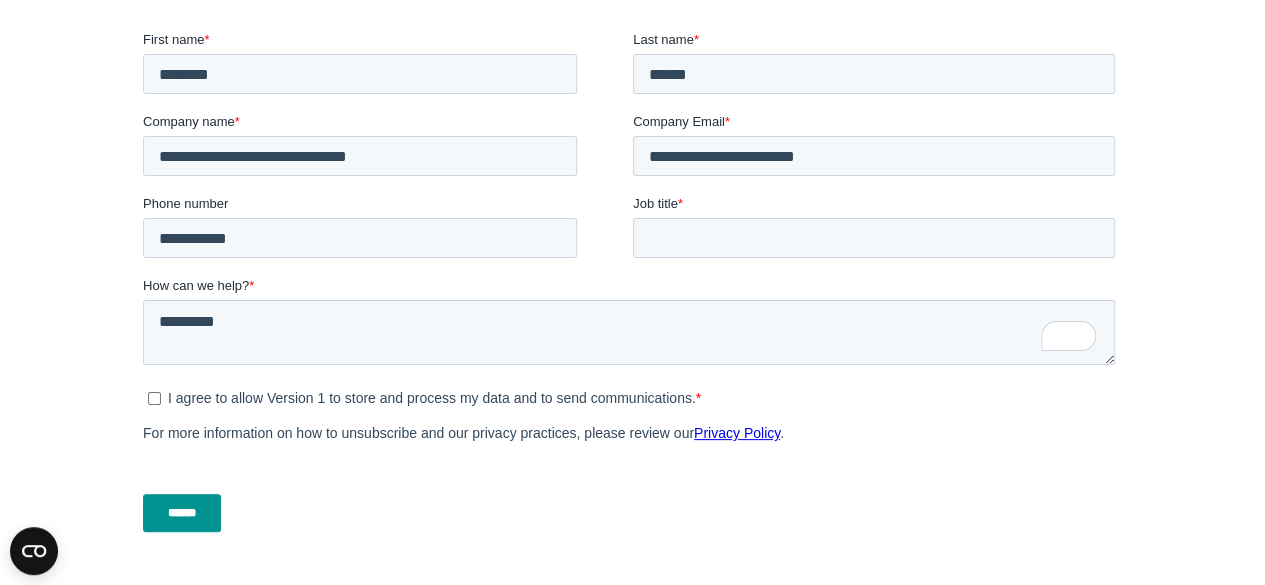 scroll, scrollTop: 900, scrollLeft: 0, axis: vertical 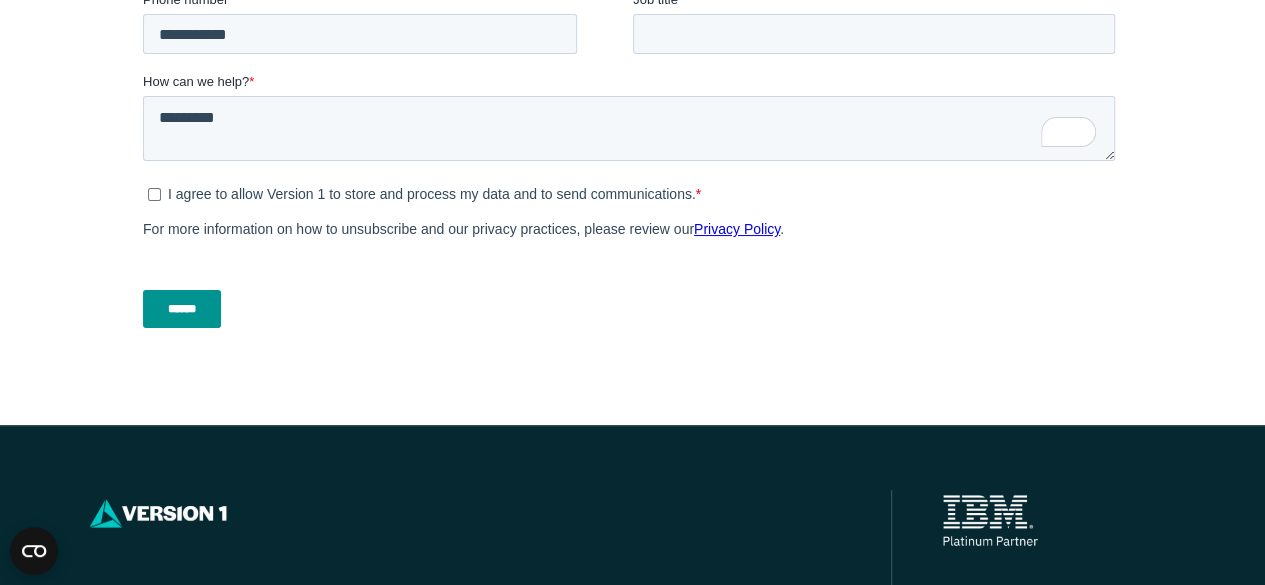 click on "******" at bounding box center (181, 310) 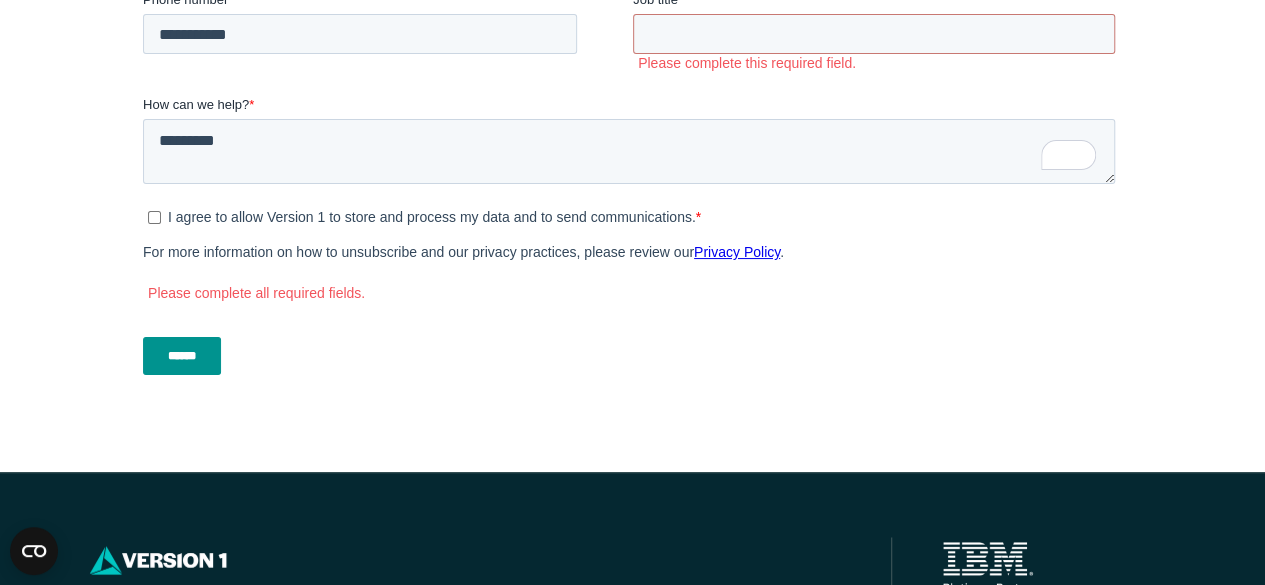 scroll, scrollTop: 700, scrollLeft: 0, axis: vertical 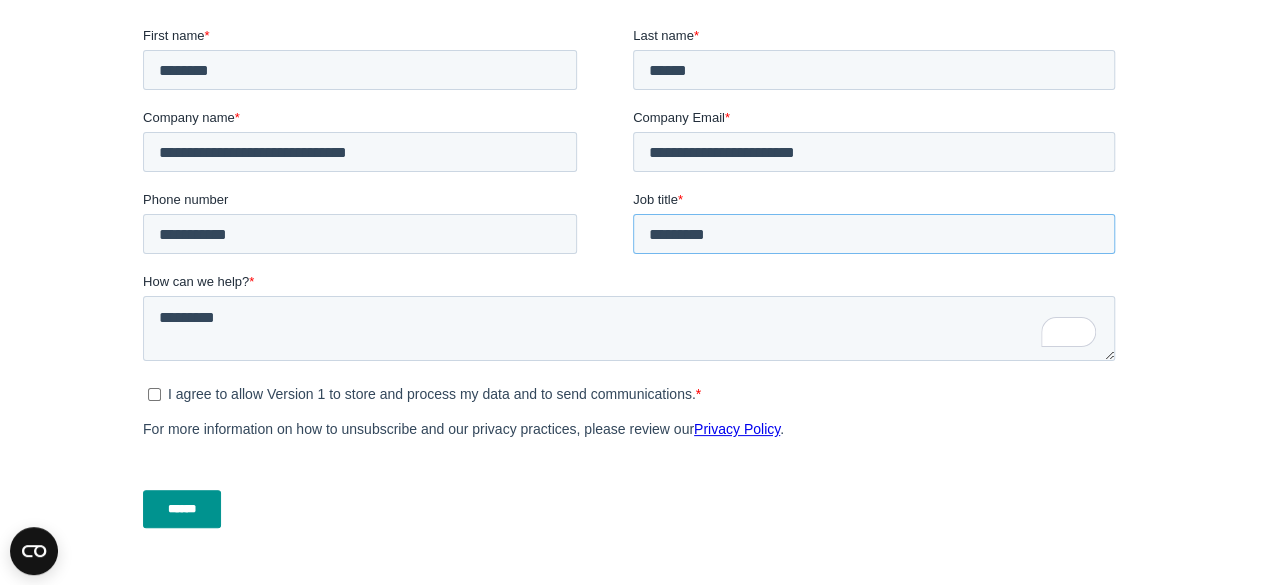 type on "*********" 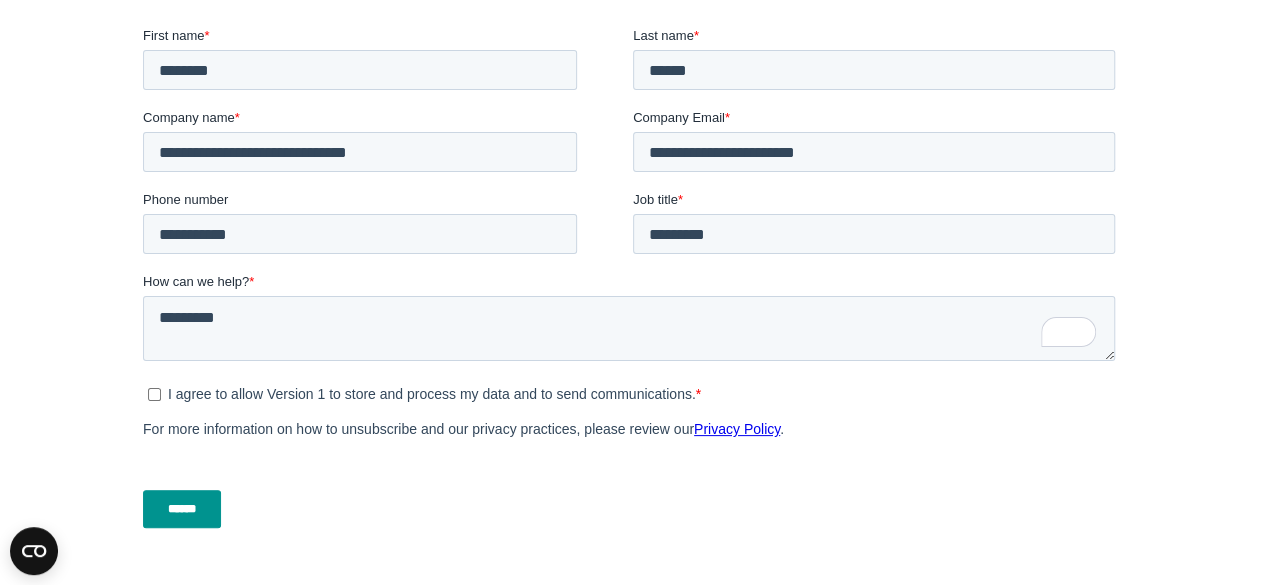 click on "******" at bounding box center (181, 509) 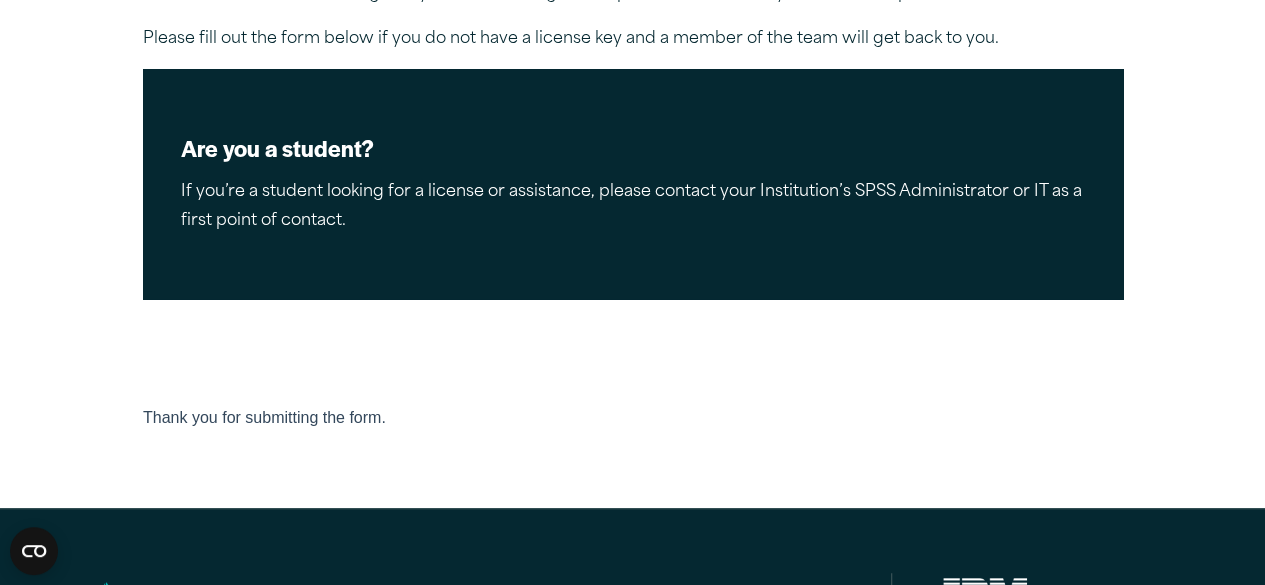 scroll, scrollTop: 0, scrollLeft: 0, axis: both 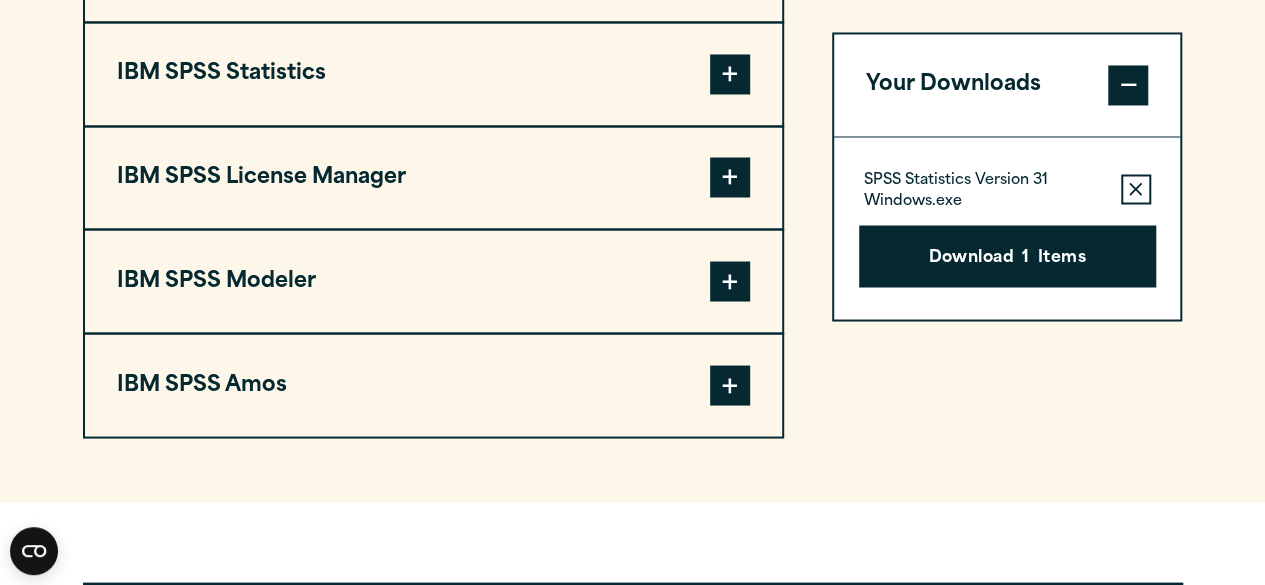 click at bounding box center [730, 385] 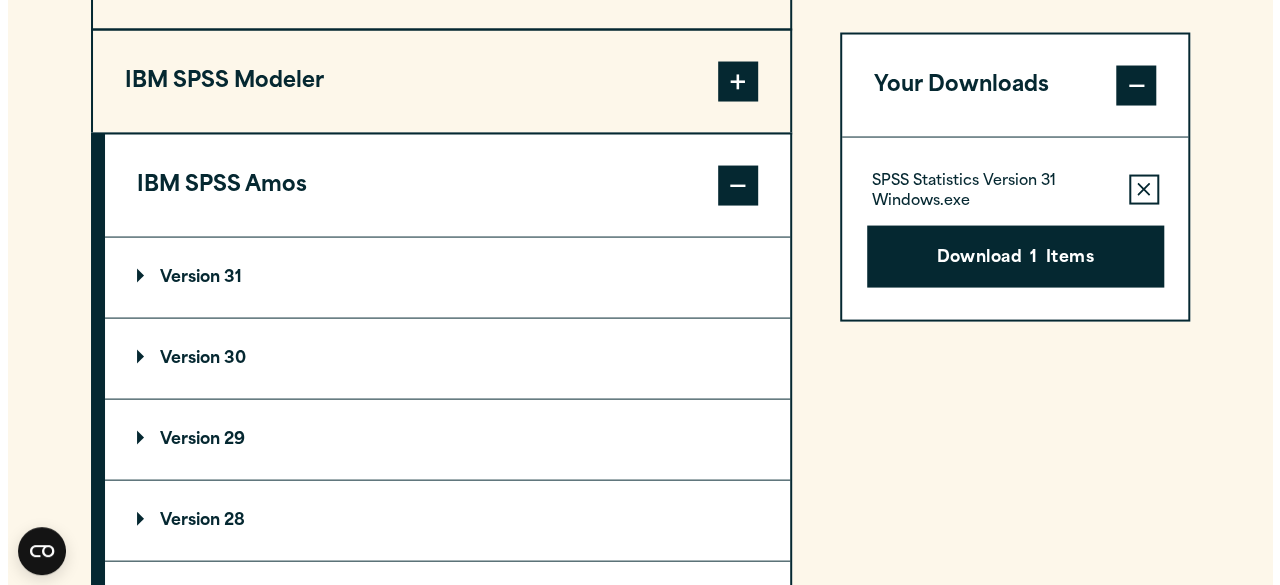 scroll, scrollTop: 1903, scrollLeft: 0, axis: vertical 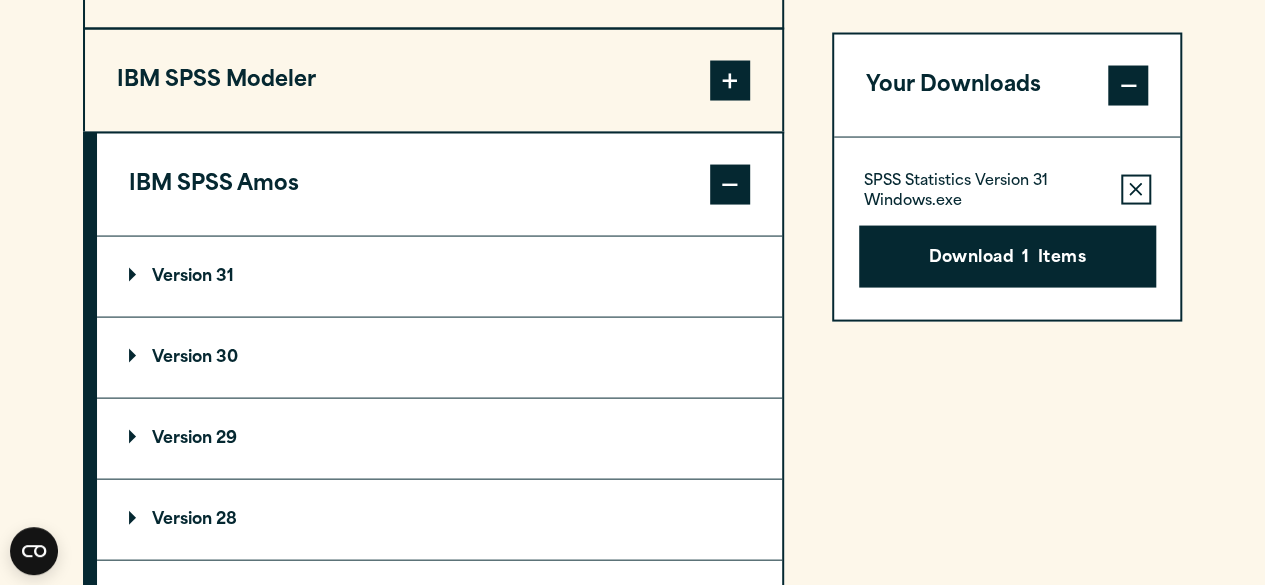 click on "Version 31" at bounding box center (181, 277) 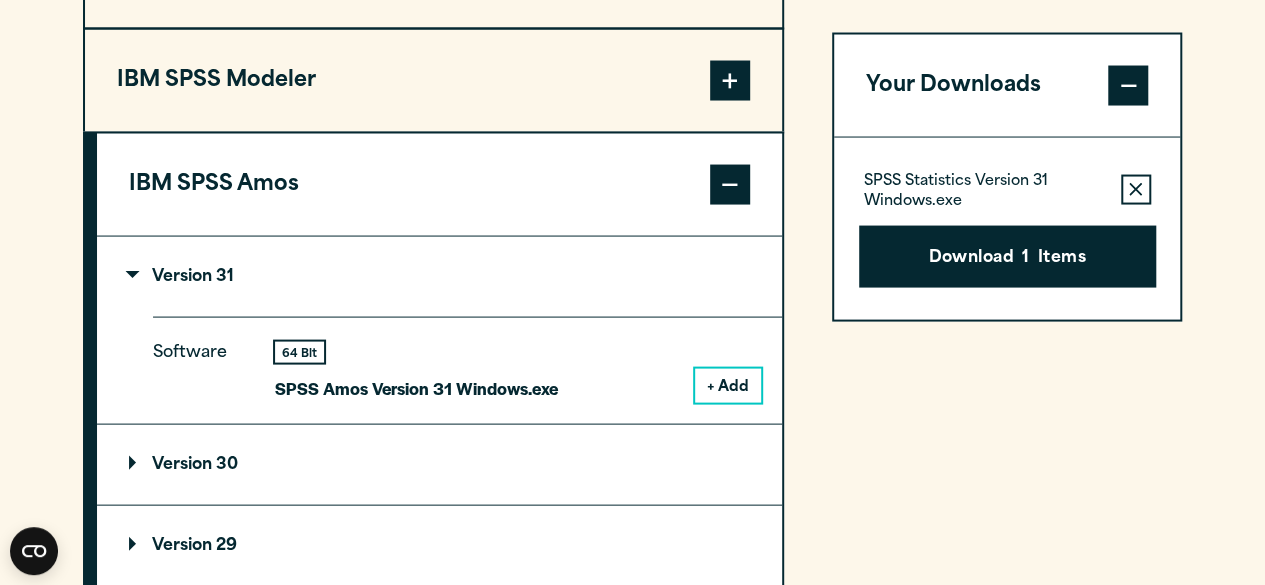 click on "+ Add" at bounding box center [728, 386] 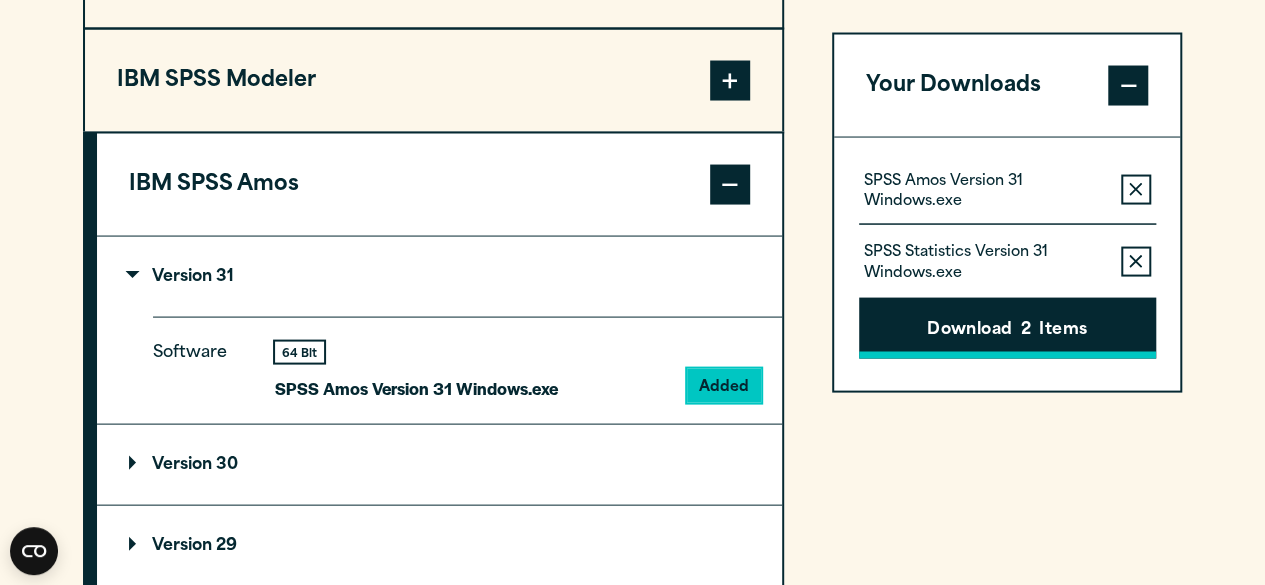 click on "Download  2  Items" at bounding box center (1007, 328) 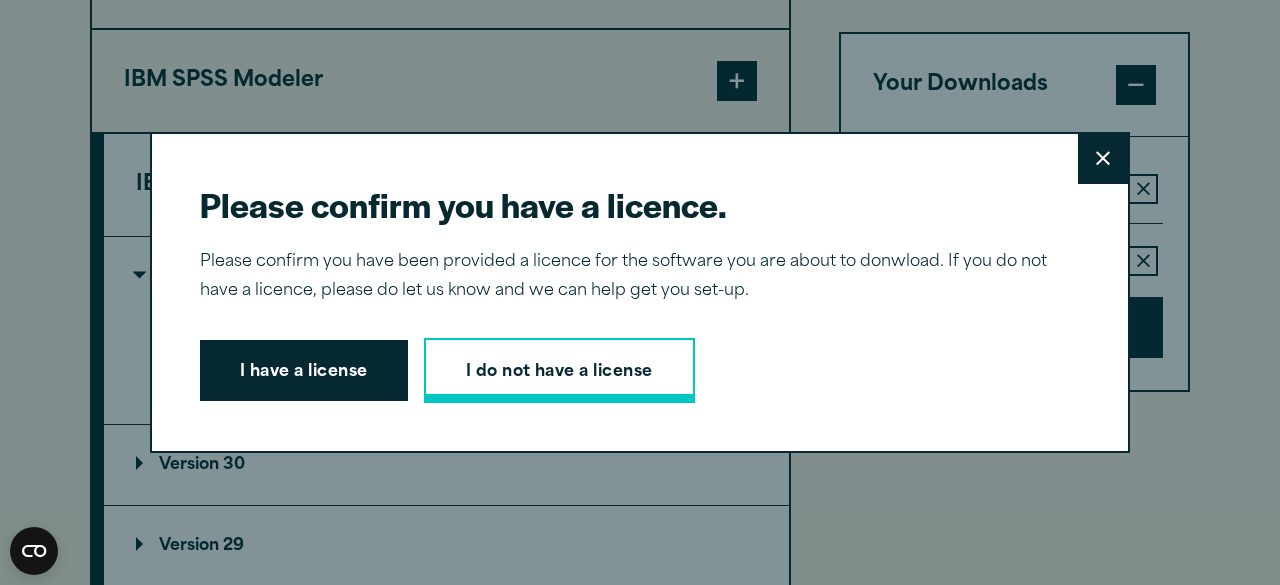 click on "I do not have a license" at bounding box center [559, 371] 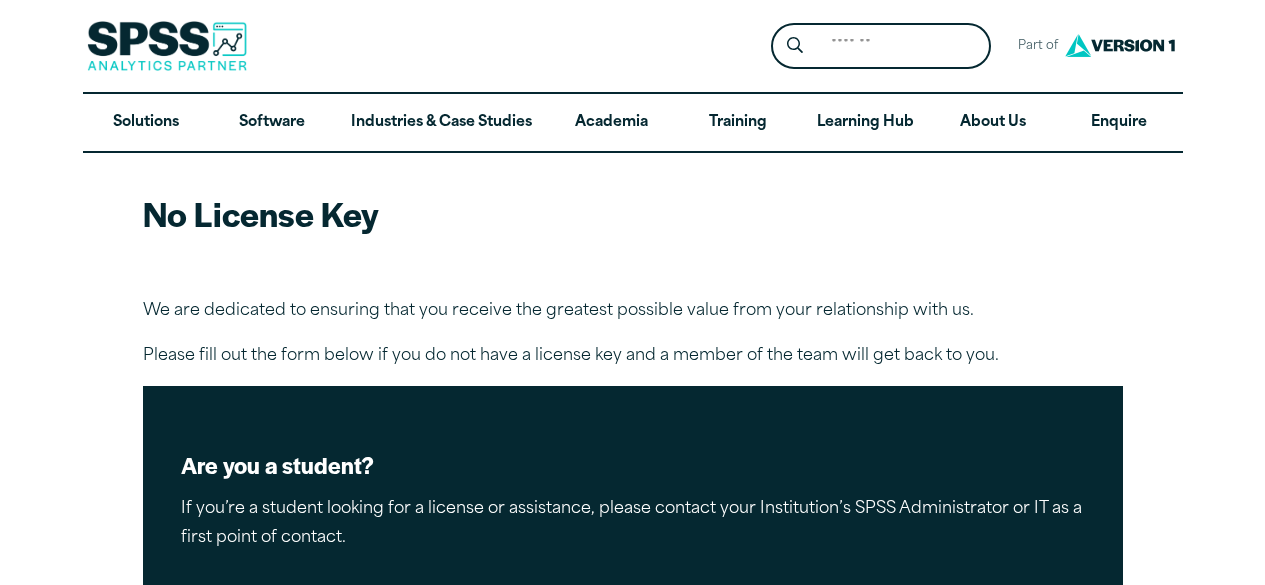 scroll, scrollTop: 0, scrollLeft: 0, axis: both 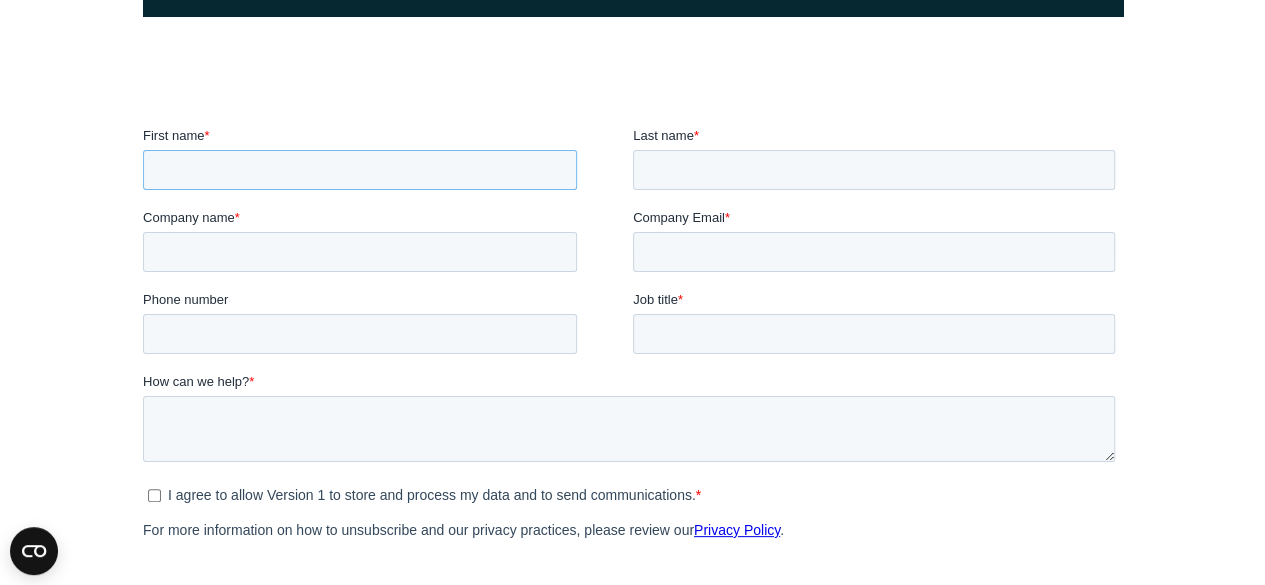click on "First name *" at bounding box center (359, 170) 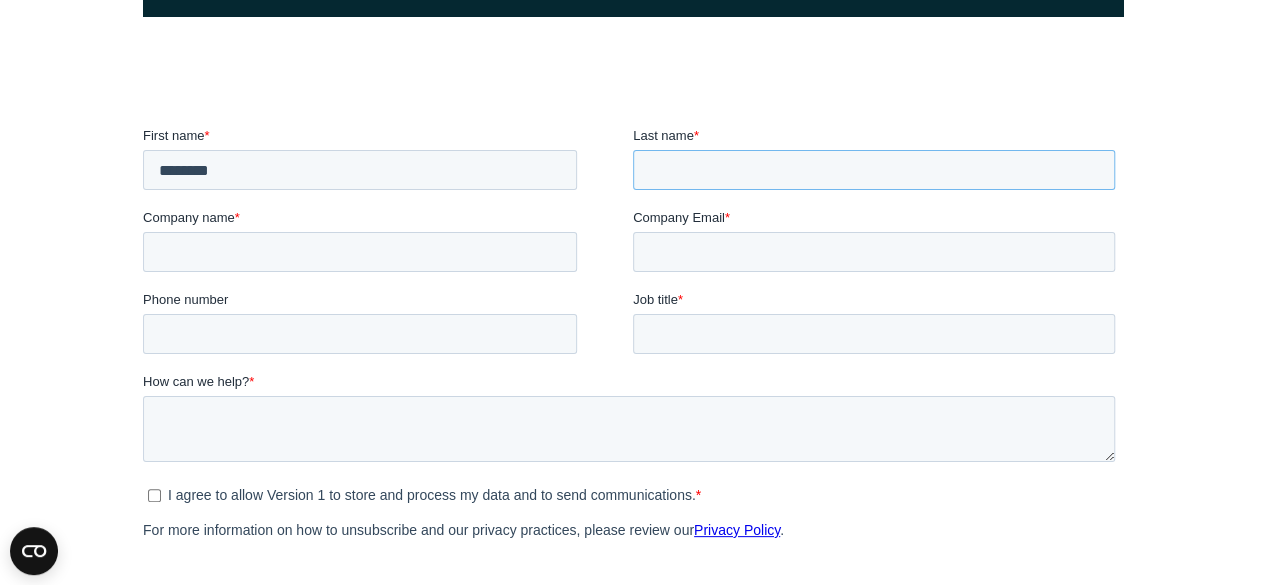 type on "******" 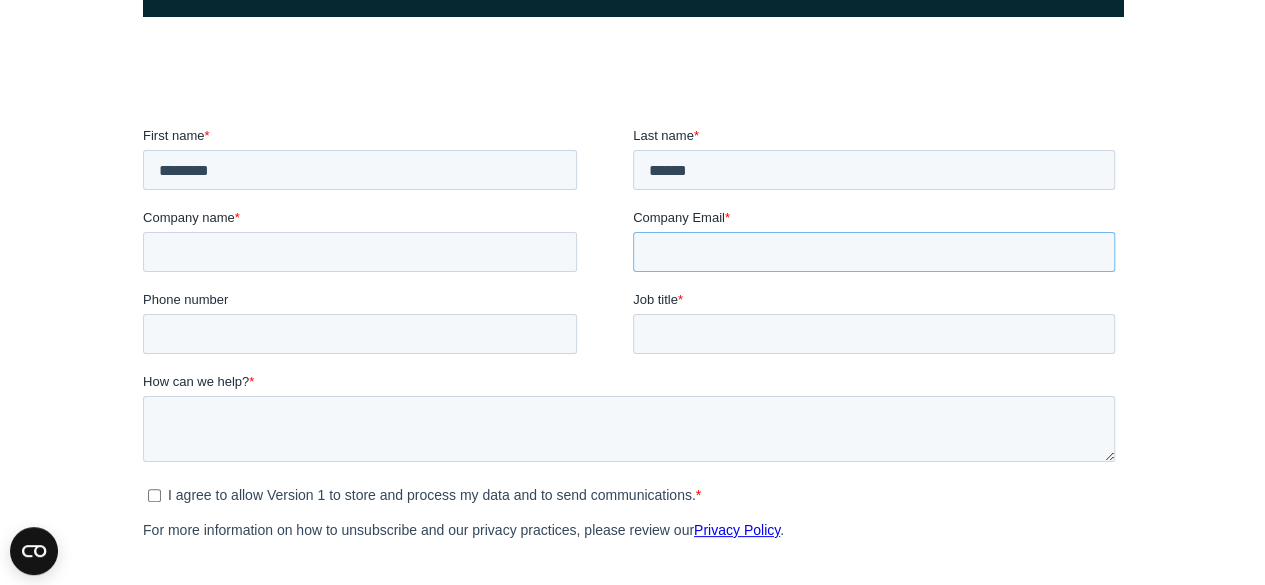 type on "**********" 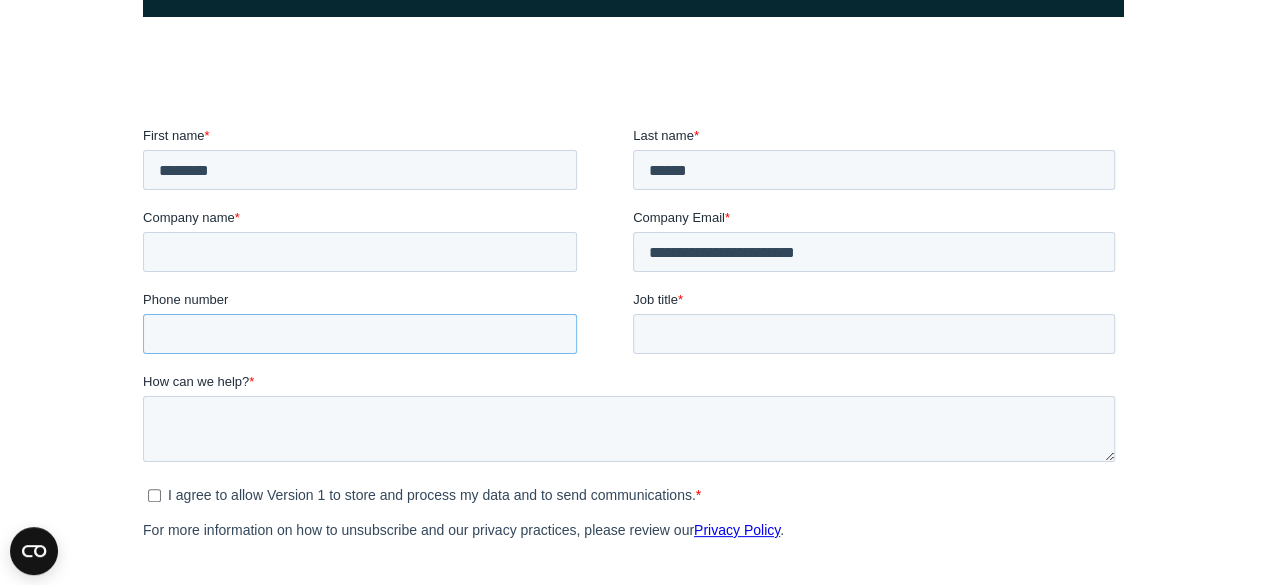 type on "**********" 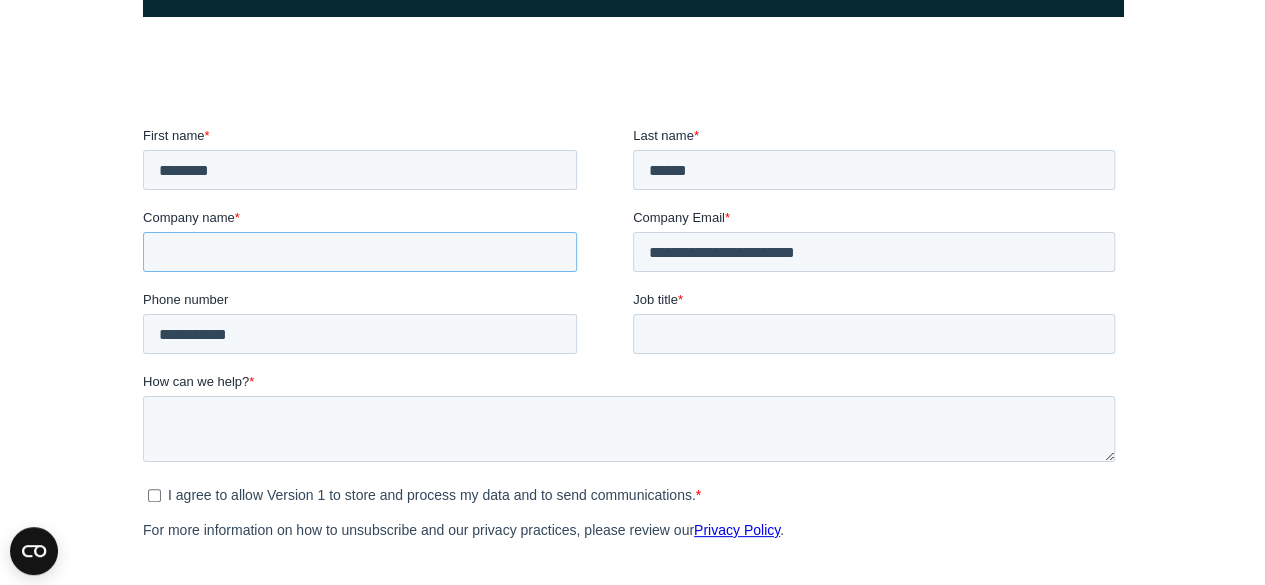 click on "Company name *" at bounding box center [359, 252] 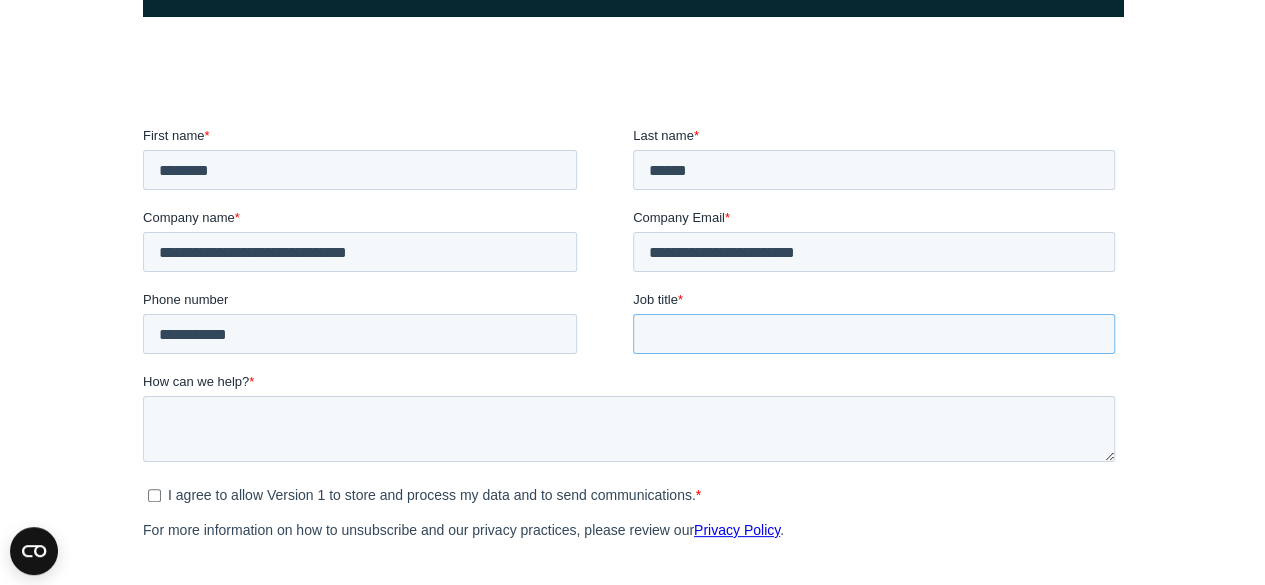 click on "Job title *" at bounding box center (873, 334) 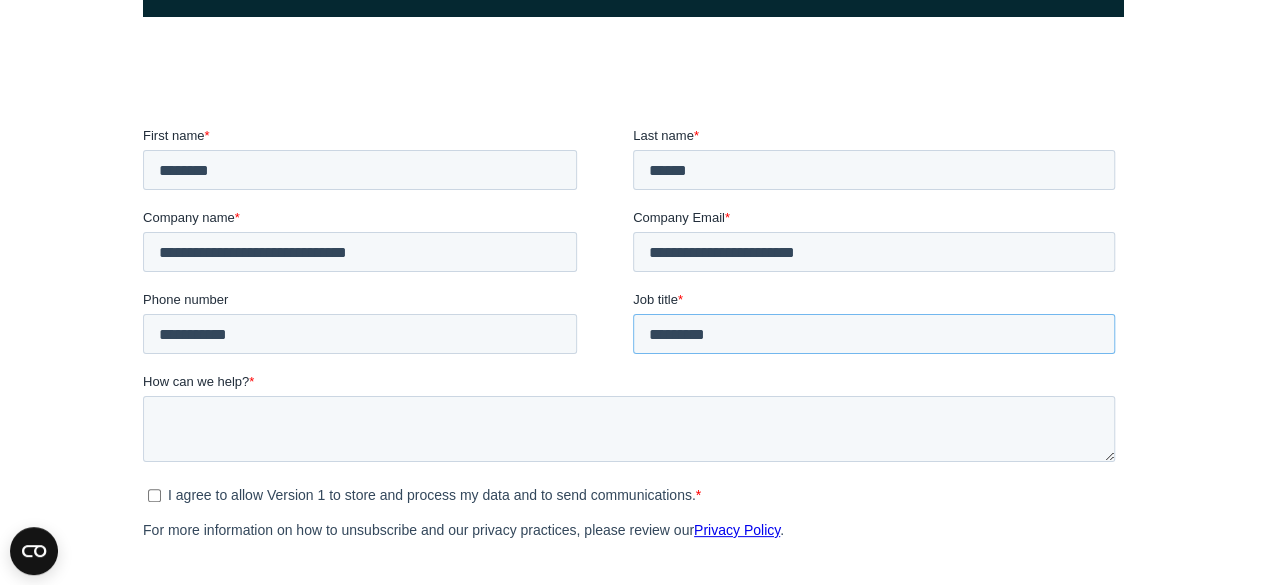 type on "*********" 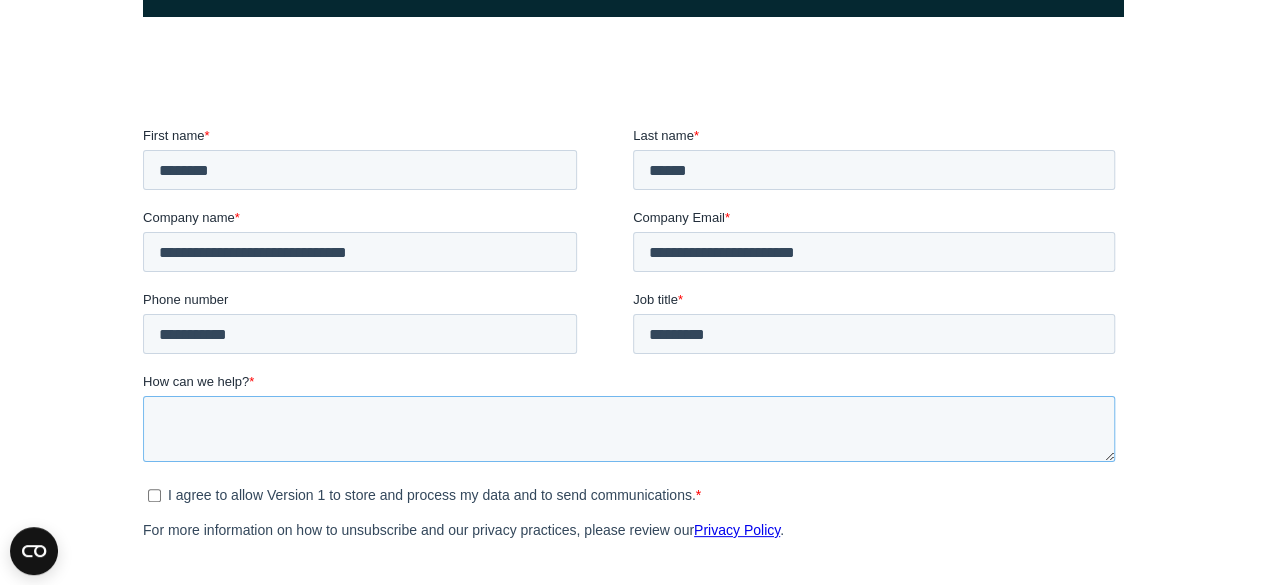 click on "How can we help? *" at bounding box center (628, 429) 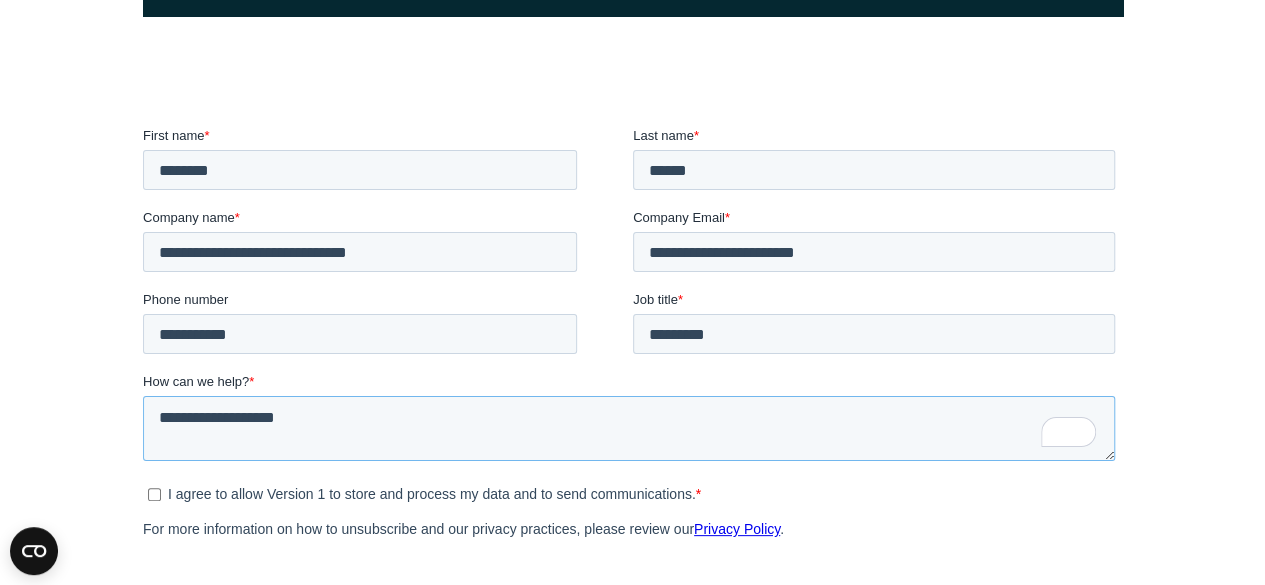 type on "**********" 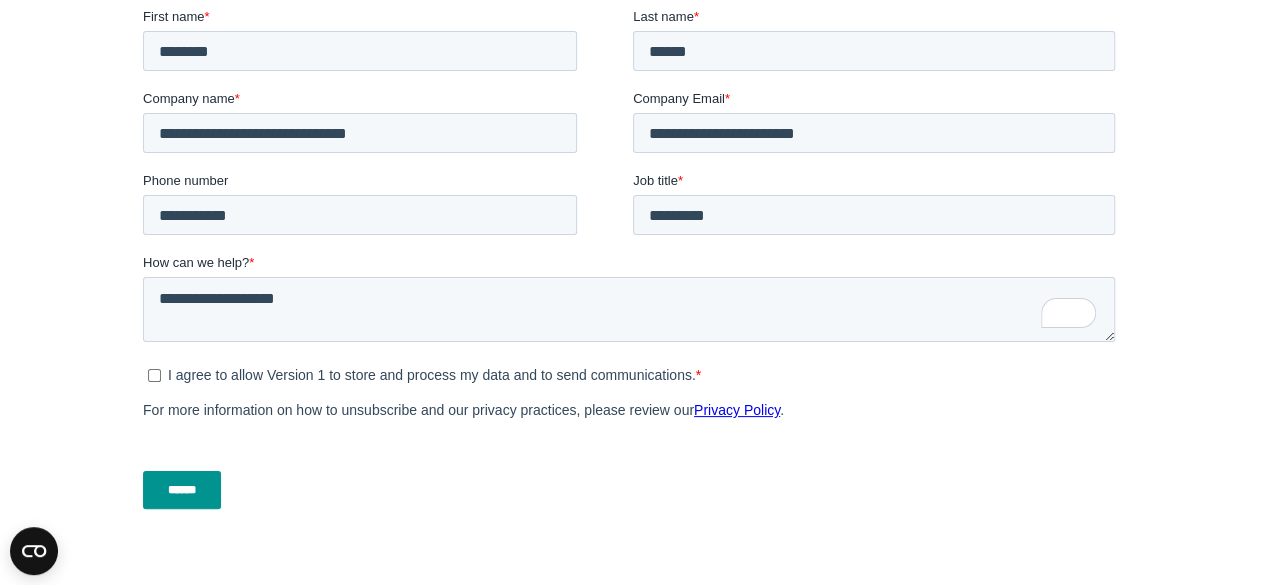 scroll, scrollTop: 800, scrollLeft: 0, axis: vertical 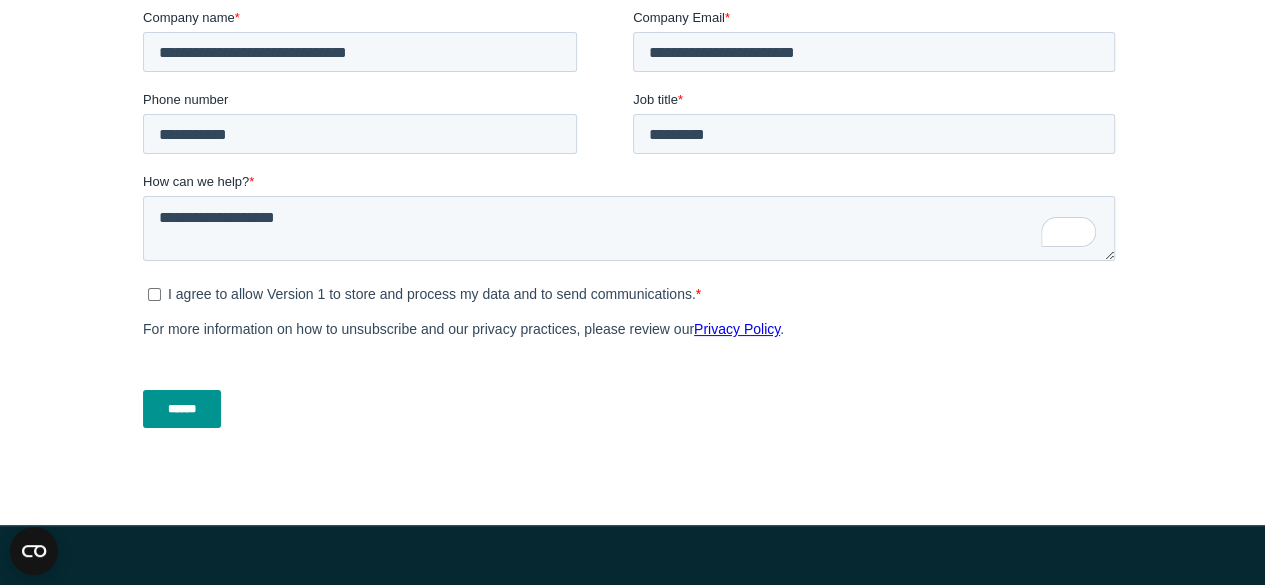 click on "******" at bounding box center [181, 410] 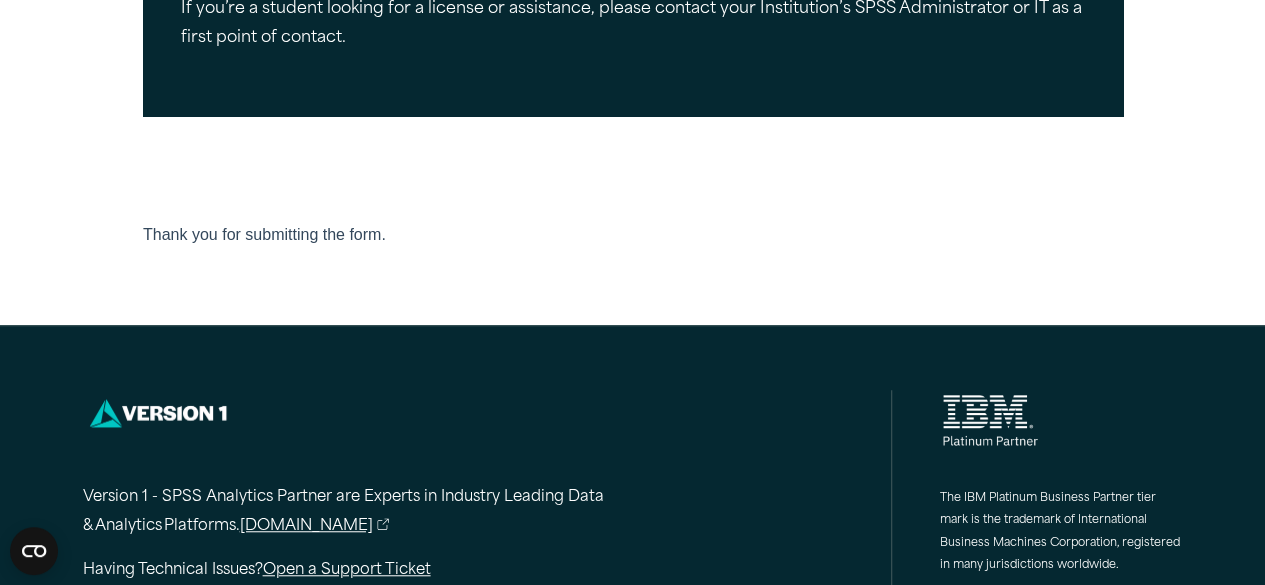 scroll, scrollTop: 600, scrollLeft: 0, axis: vertical 